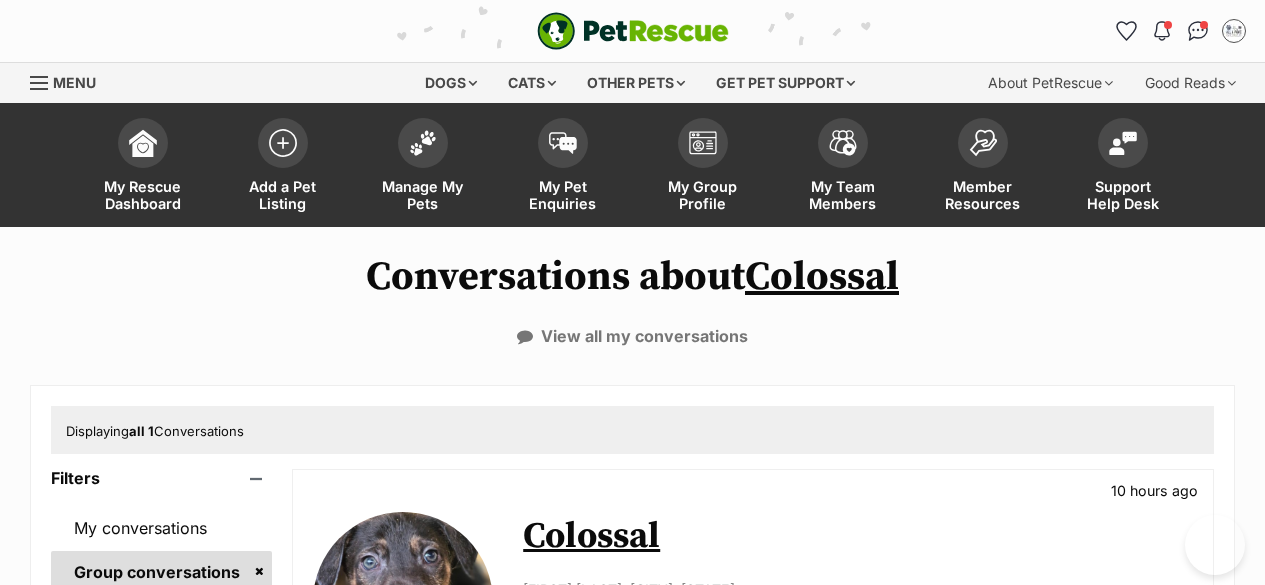 scroll, scrollTop: 0, scrollLeft: 0, axis: both 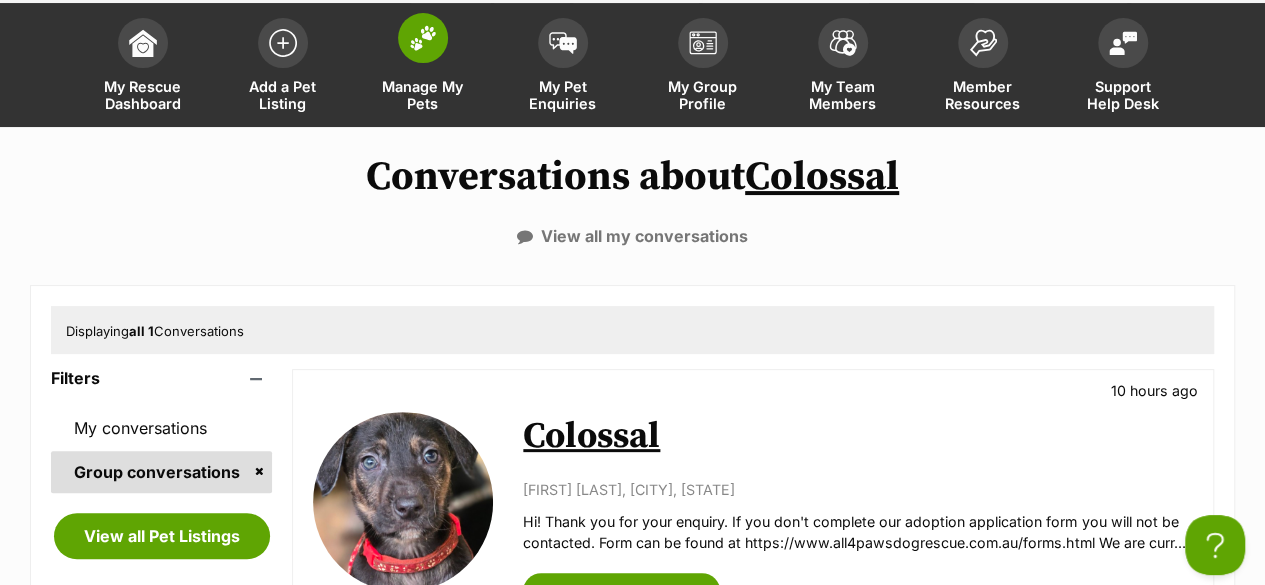 click on "Manage My Pets" at bounding box center (423, 95) 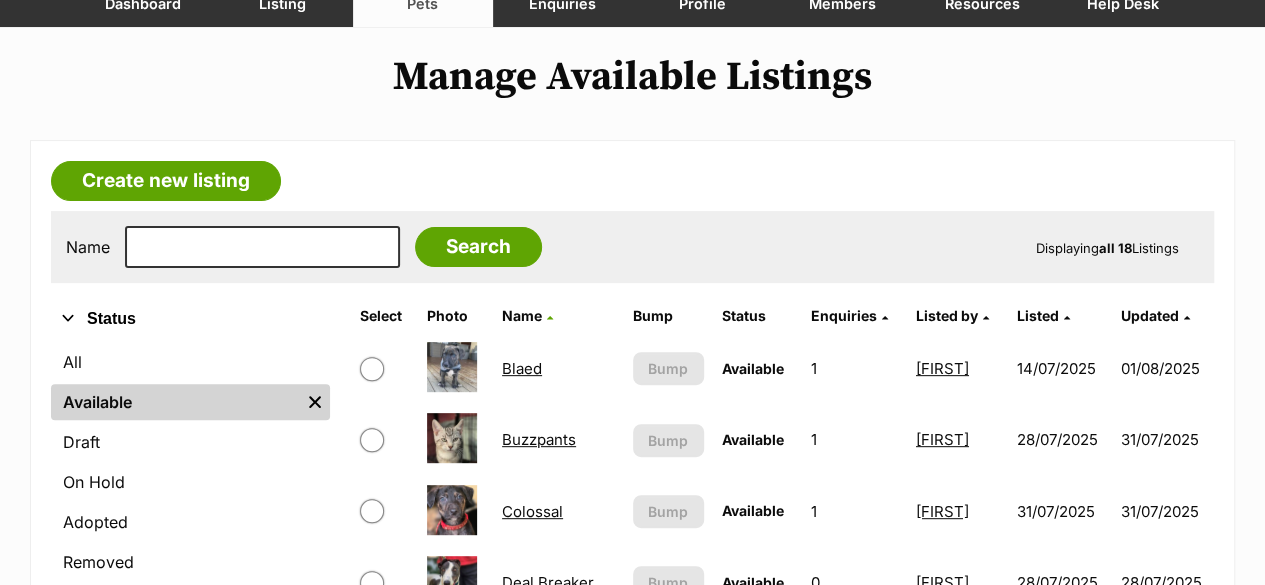 scroll, scrollTop: 271, scrollLeft: 0, axis: vertical 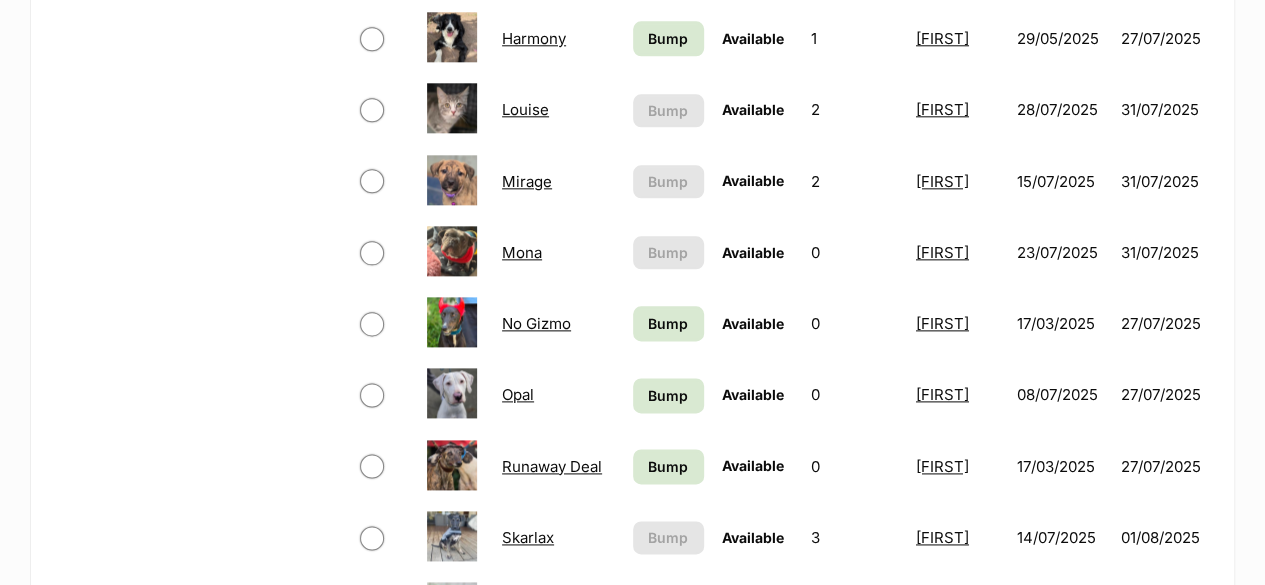 click on "Mona" at bounding box center (522, 252) 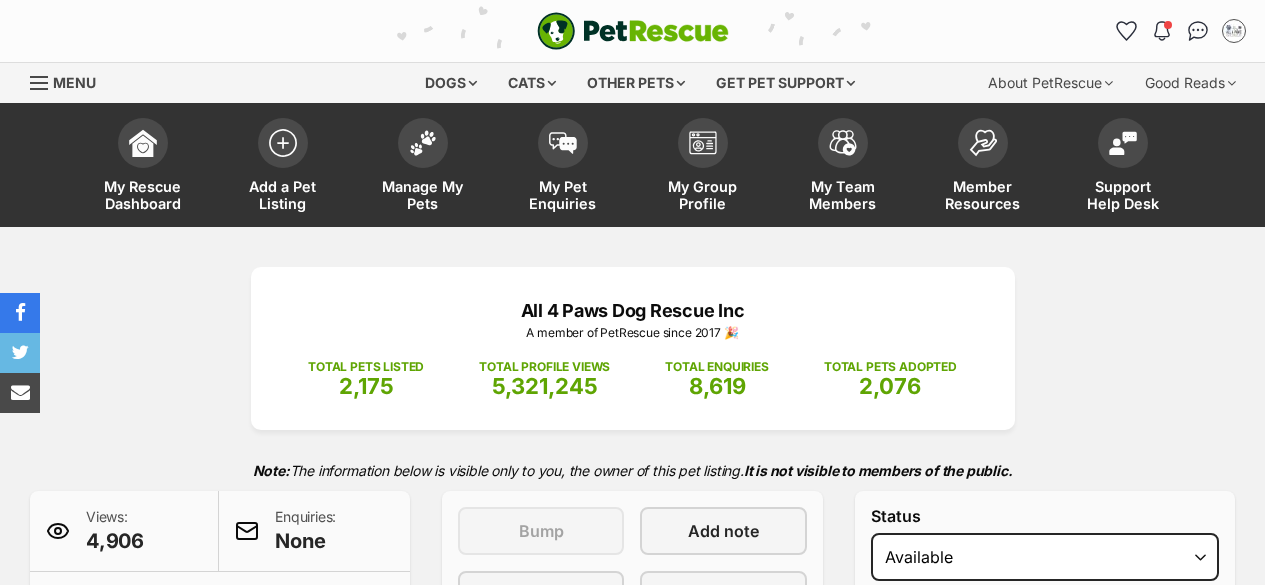 scroll, scrollTop: 0, scrollLeft: 0, axis: both 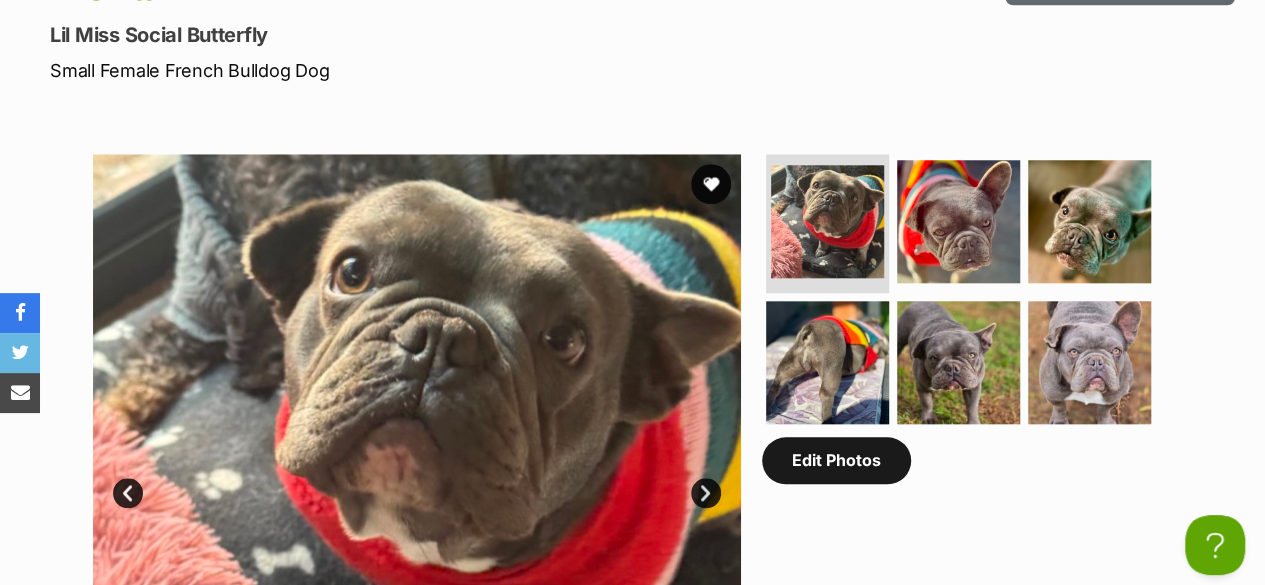 click on "Edit Photos" at bounding box center [836, 460] 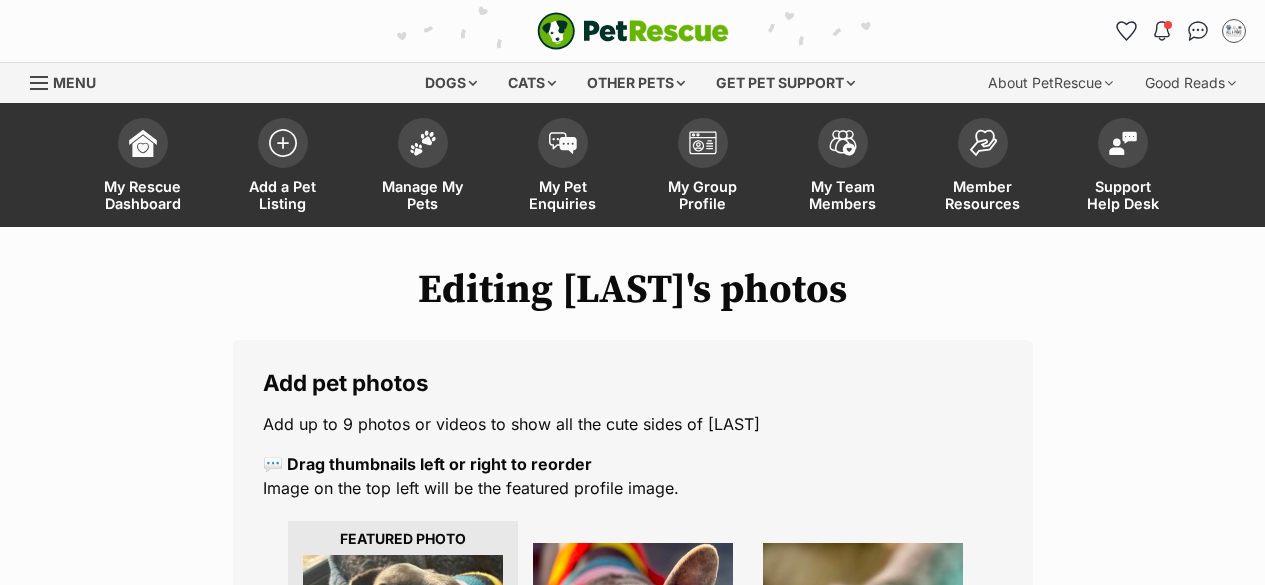 scroll, scrollTop: 600, scrollLeft: 0, axis: vertical 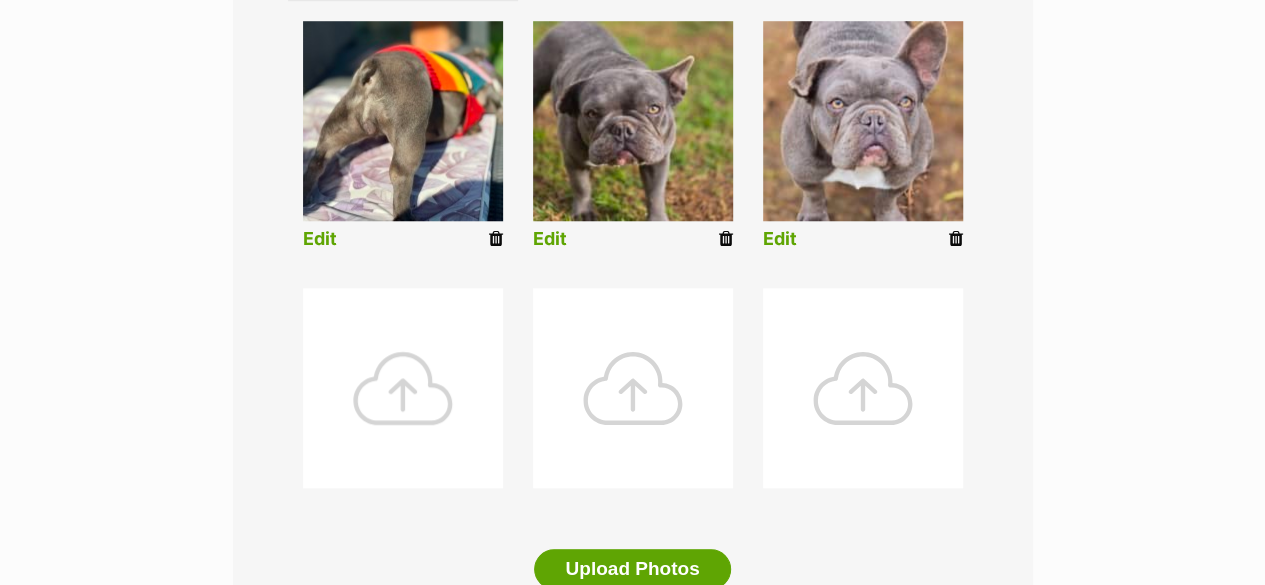 click at bounding box center [403, 388] 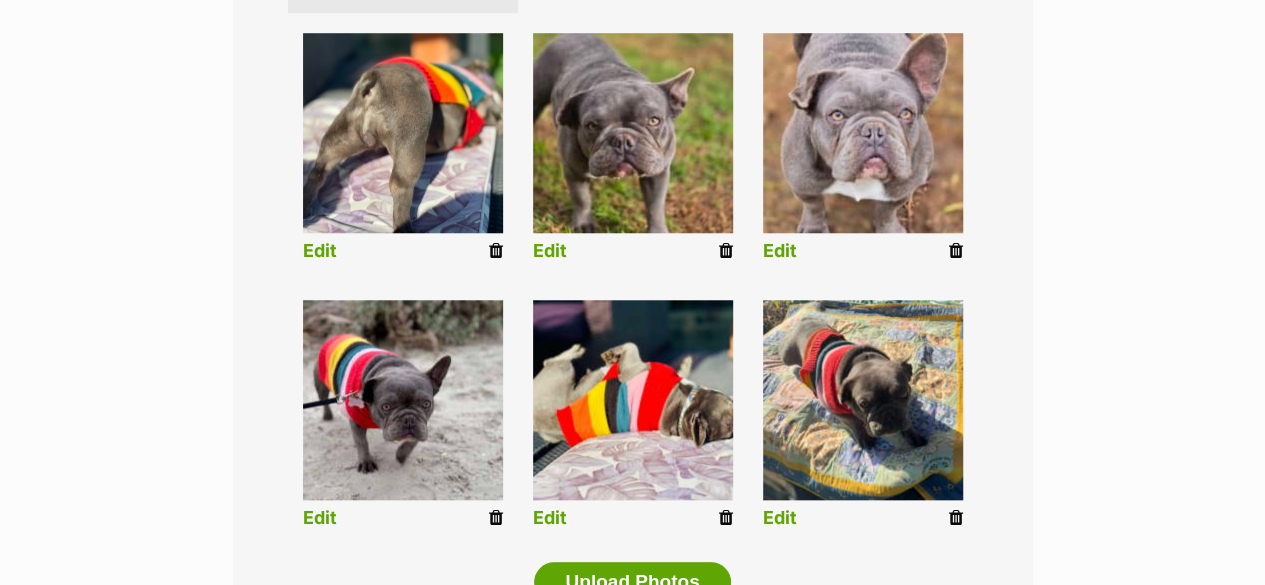 scroll, scrollTop: 900, scrollLeft: 0, axis: vertical 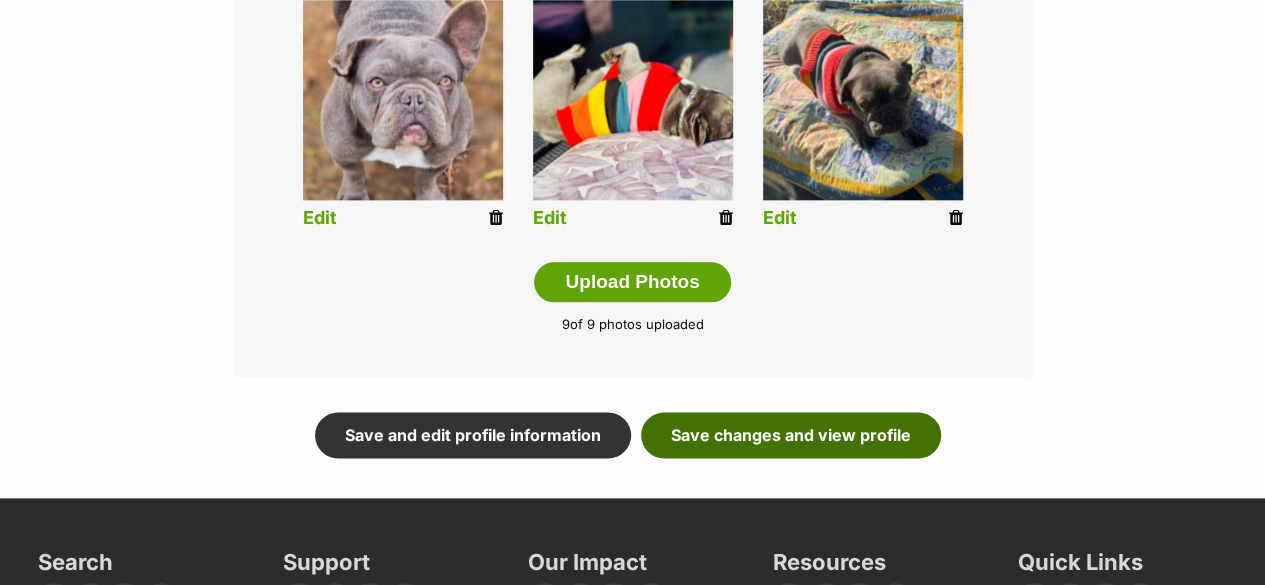 click on "Save changes and view profile" at bounding box center (791, 435) 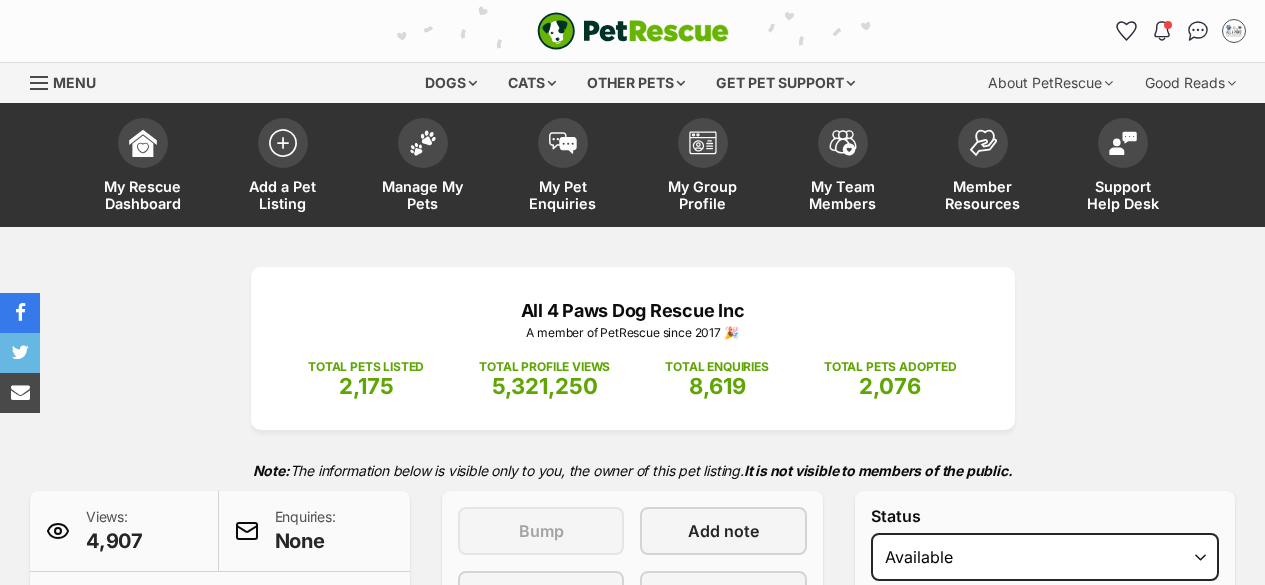 scroll, scrollTop: 0, scrollLeft: 0, axis: both 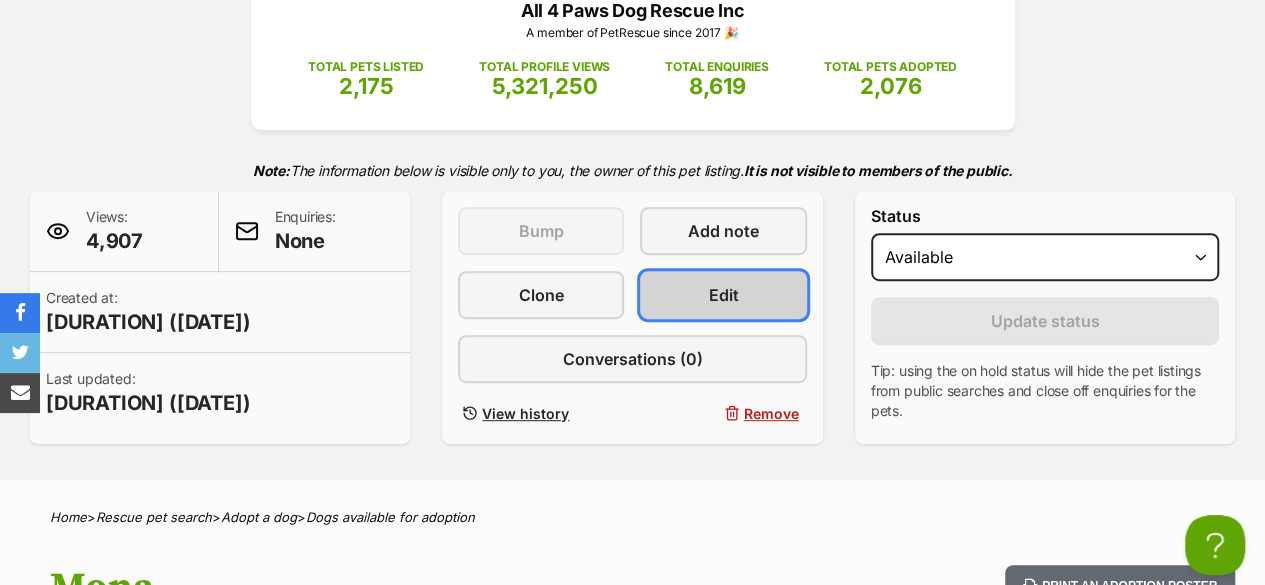 click on "Edit" at bounding box center [723, 295] 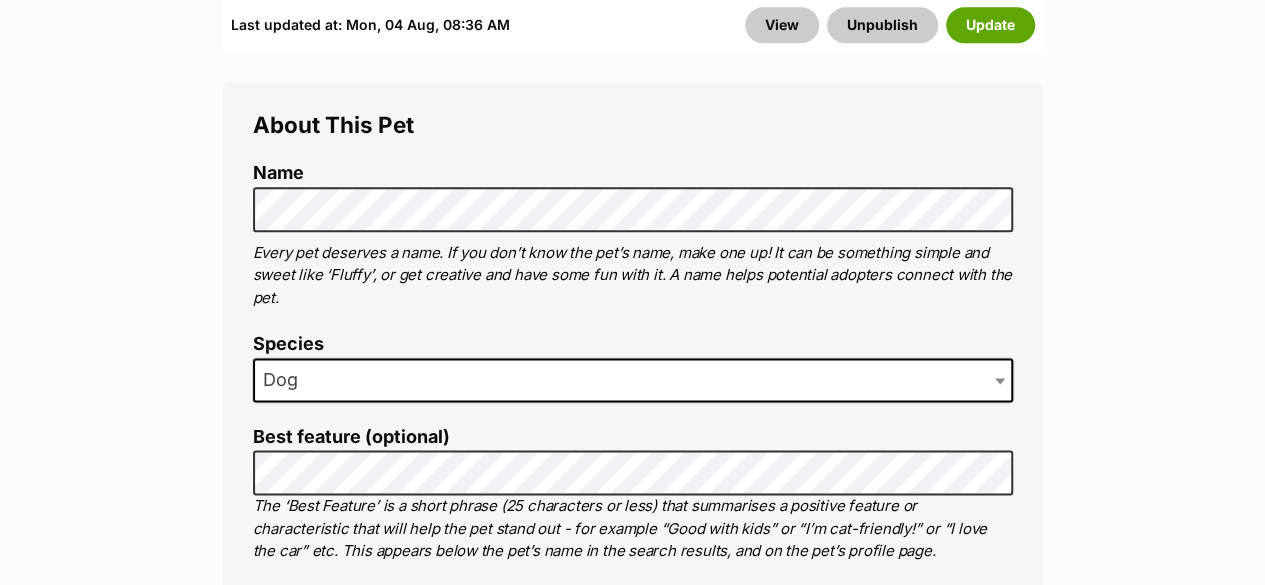 scroll, scrollTop: 0, scrollLeft: 0, axis: both 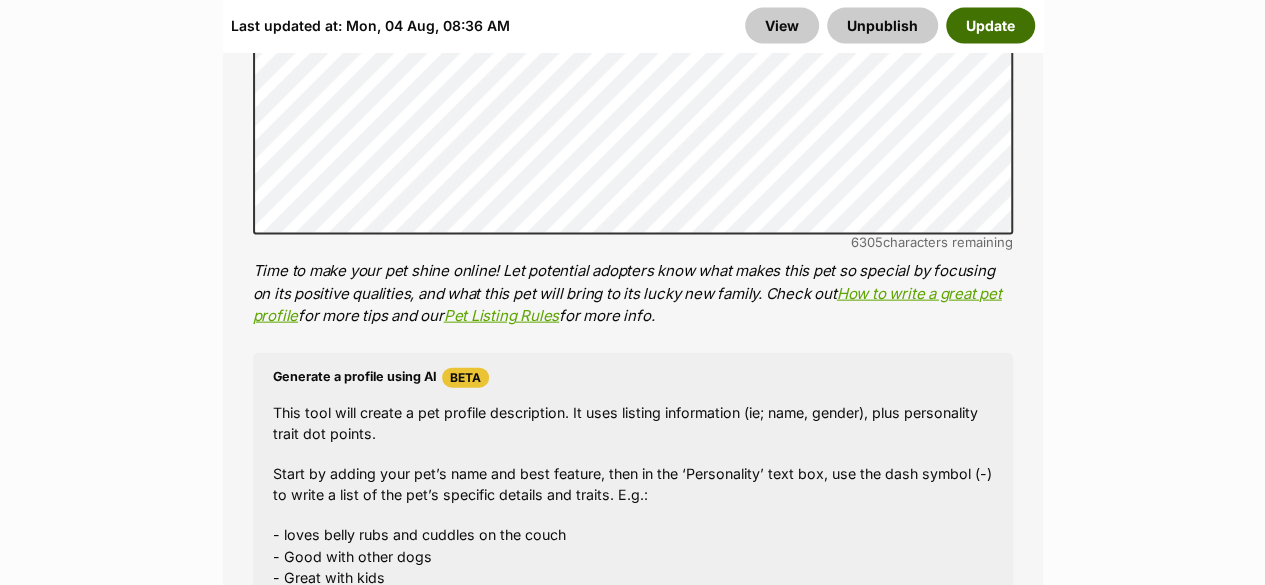 click on "Update" at bounding box center (990, 25) 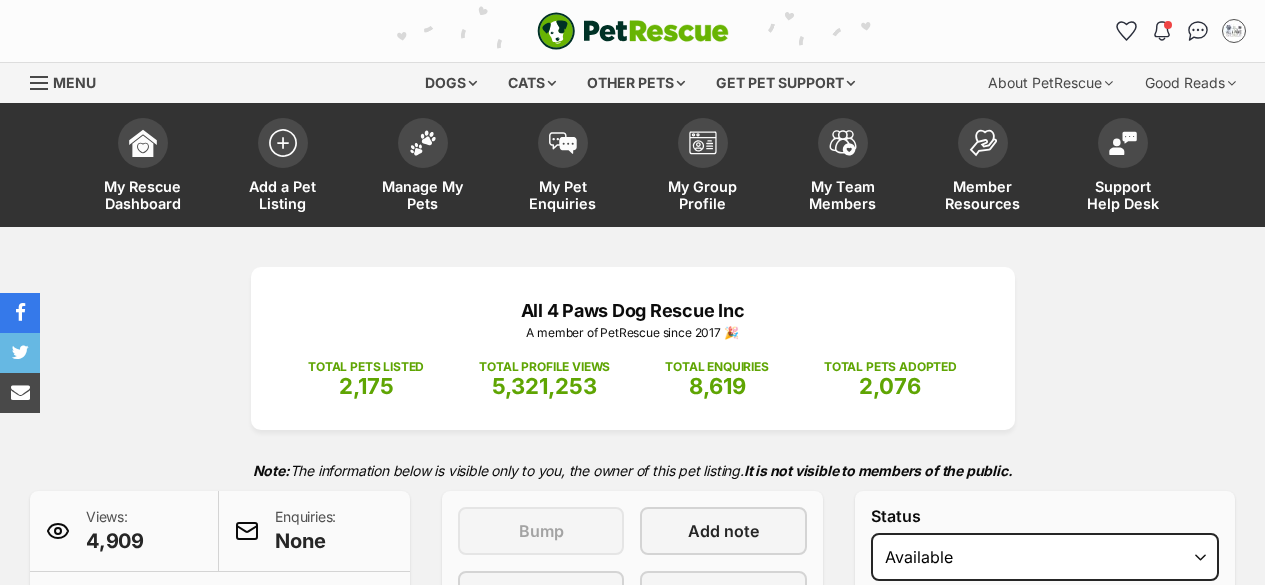 scroll, scrollTop: 700, scrollLeft: 0, axis: vertical 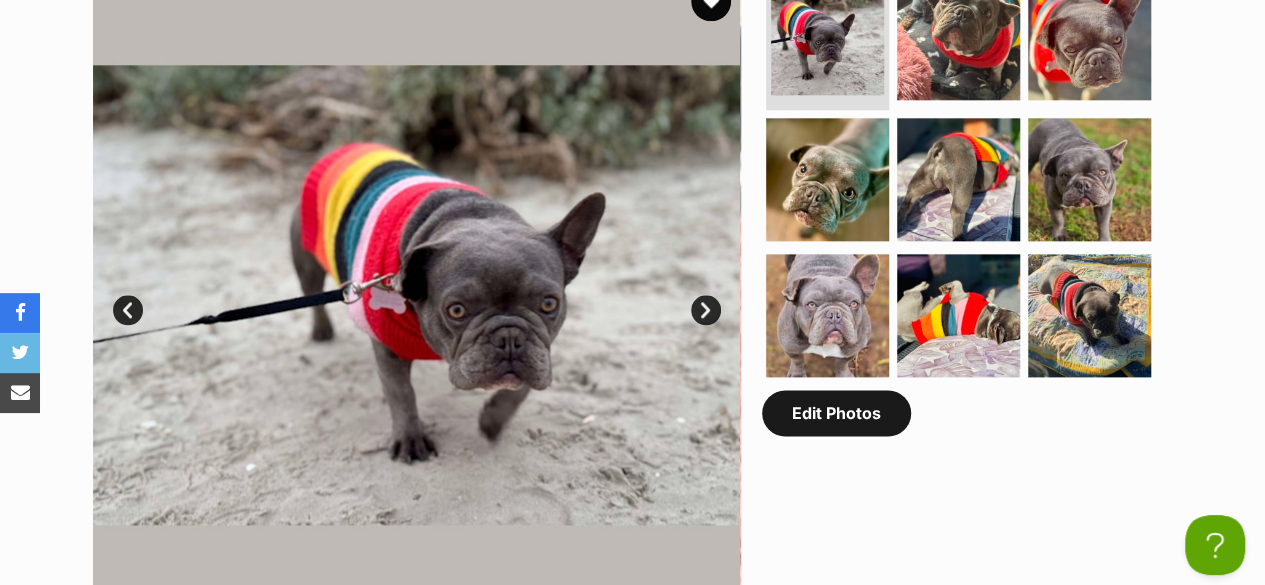 click on "Edit Photos" at bounding box center (836, 413) 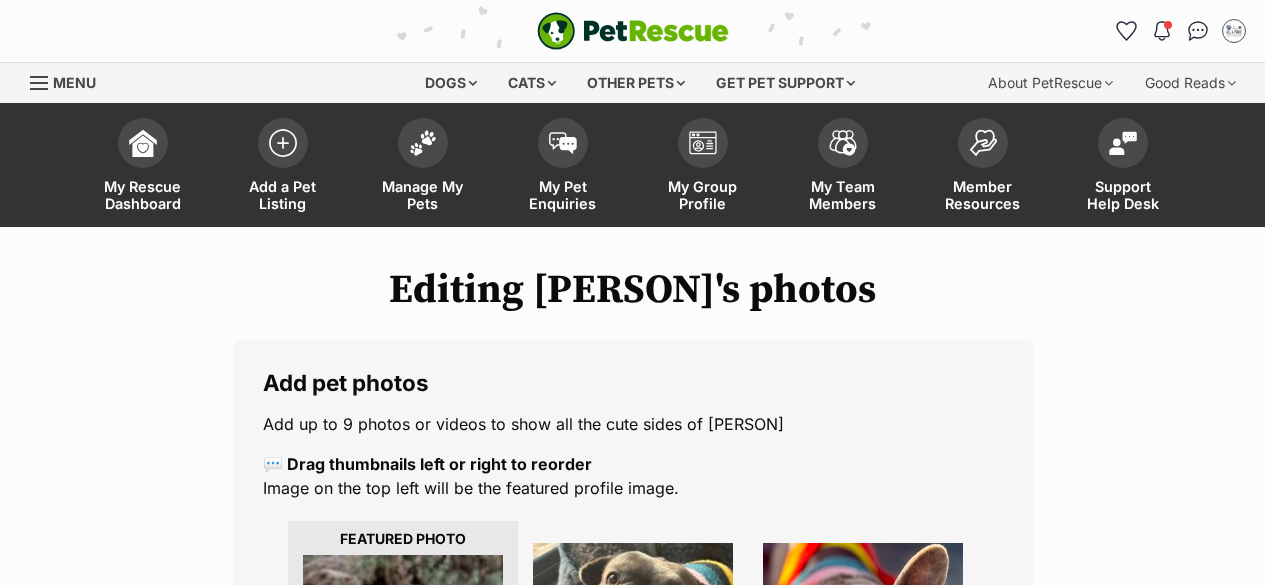 scroll, scrollTop: 0, scrollLeft: 0, axis: both 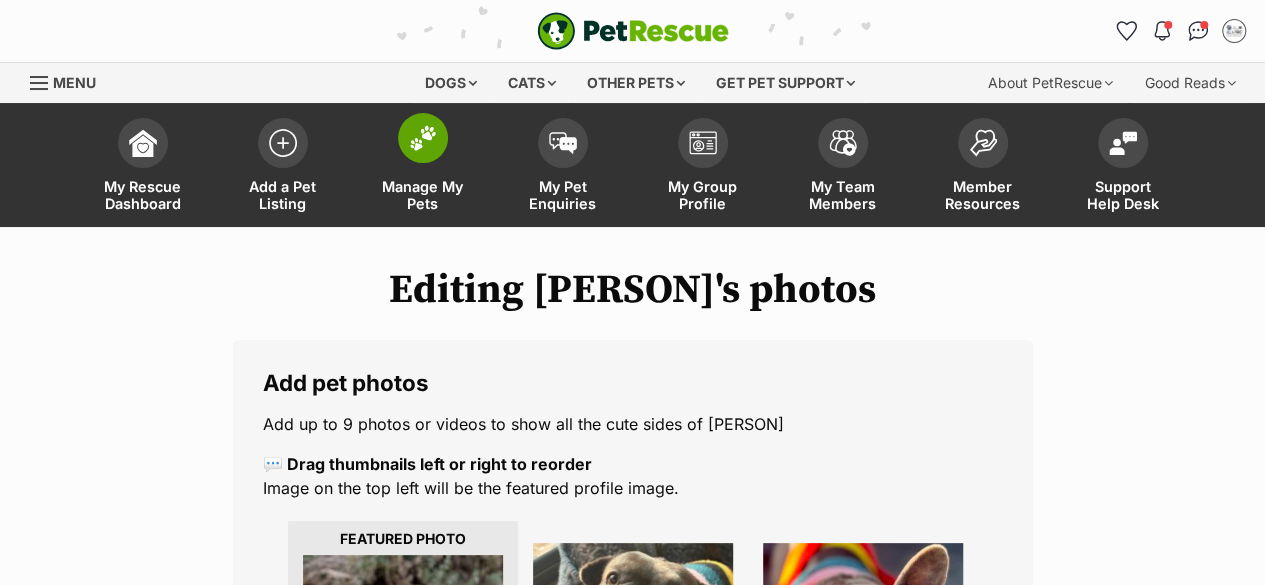 click on "Manage My Pets" at bounding box center [423, 195] 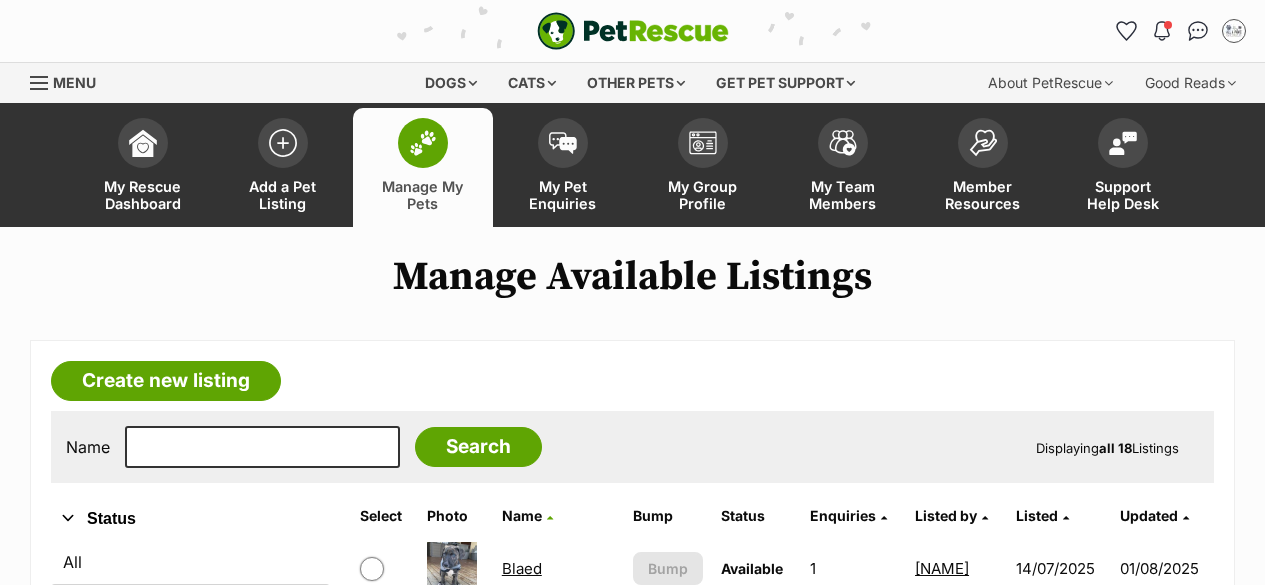 scroll, scrollTop: 200, scrollLeft: 0, axis: vertical 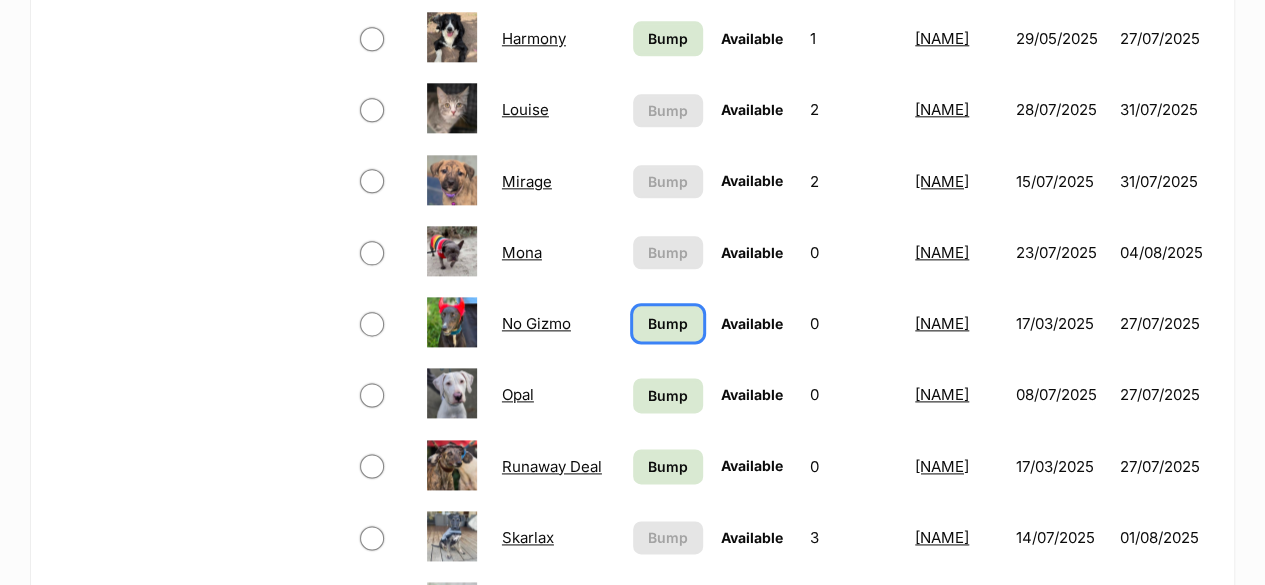 click on "Bump" at bounding box center (668, 323) 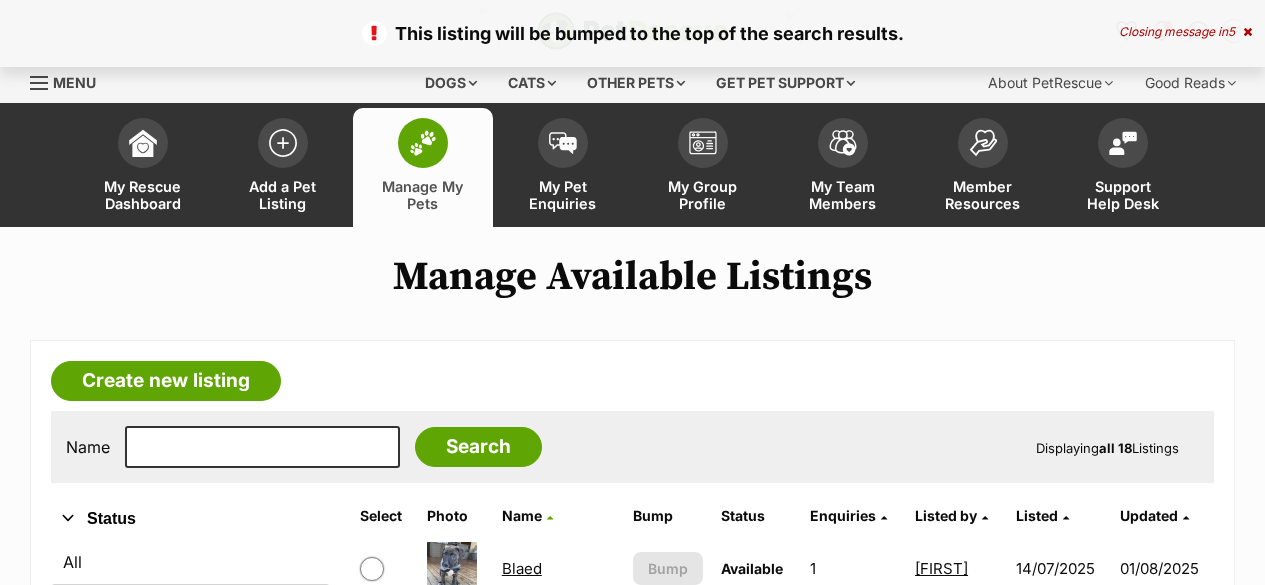 scroll, scrollTop: 300, scrollLeft: 0, axis: vertical 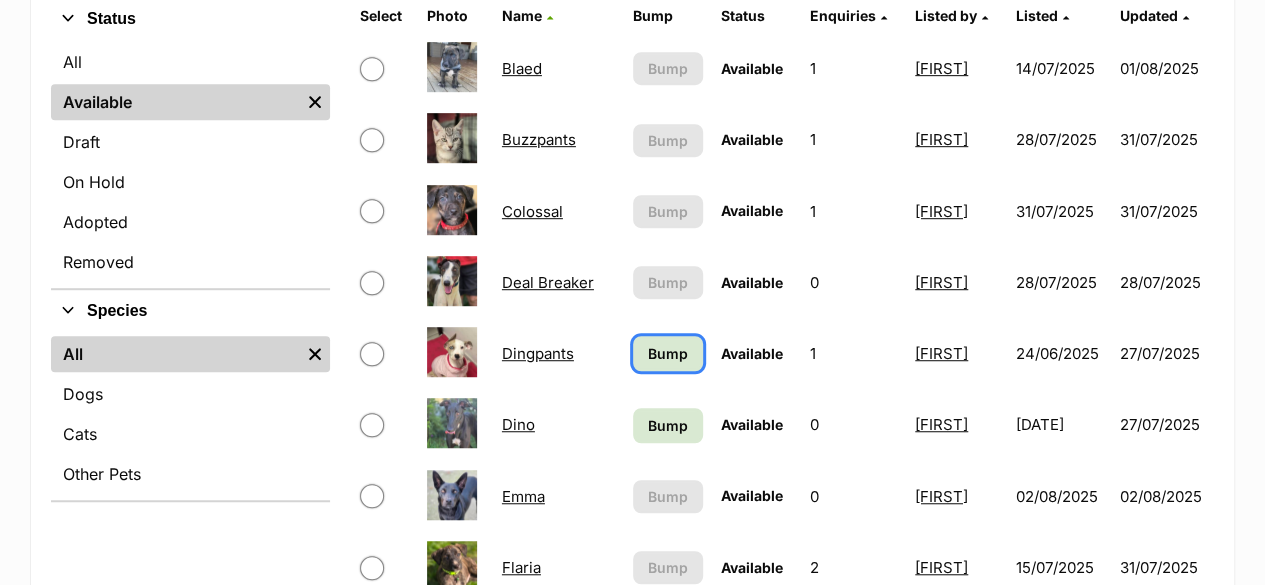 click on "Bump" at bounding box center (668, 353) 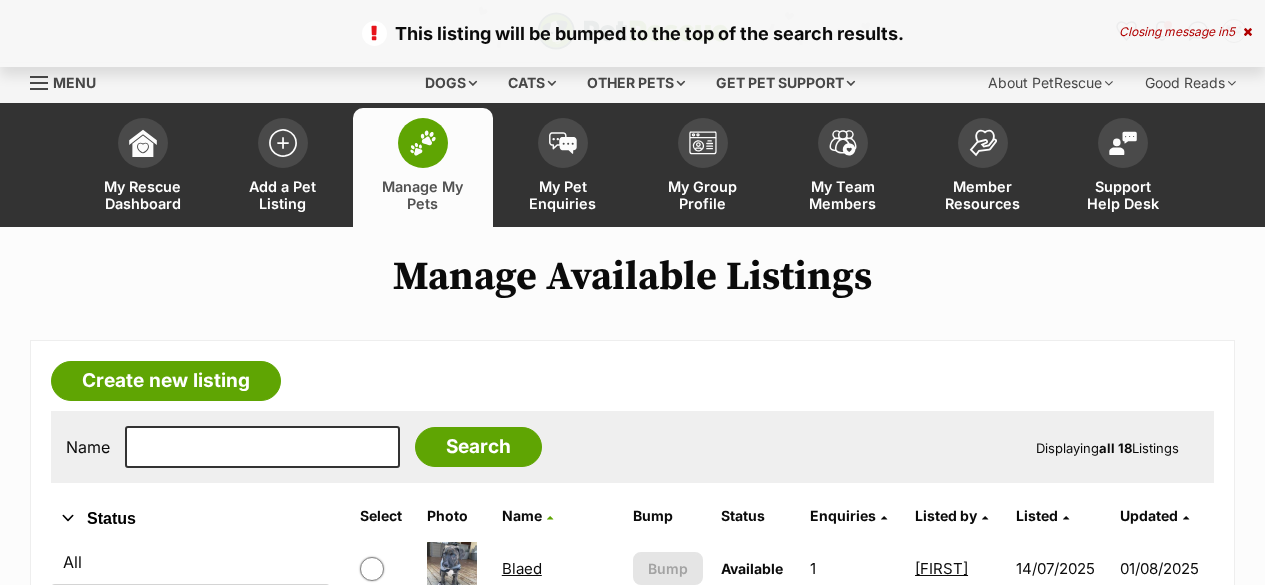 scroll, scrollTop: 400, scrollLeft: 0, axis: vertical 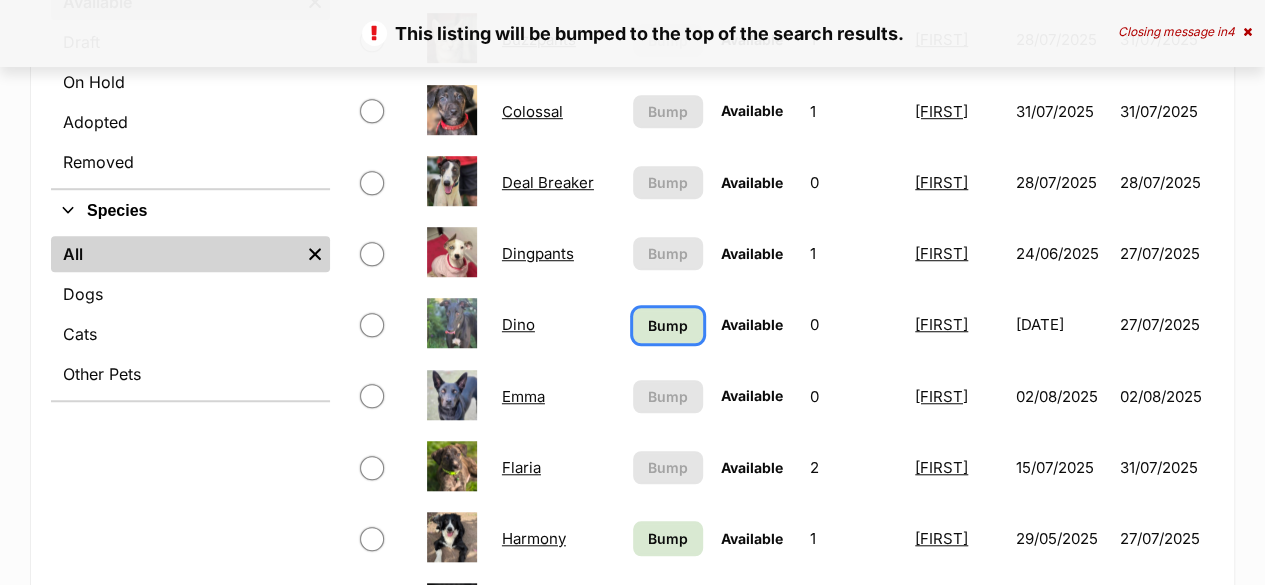 click on "Bump" at bounding box center [668, 325] 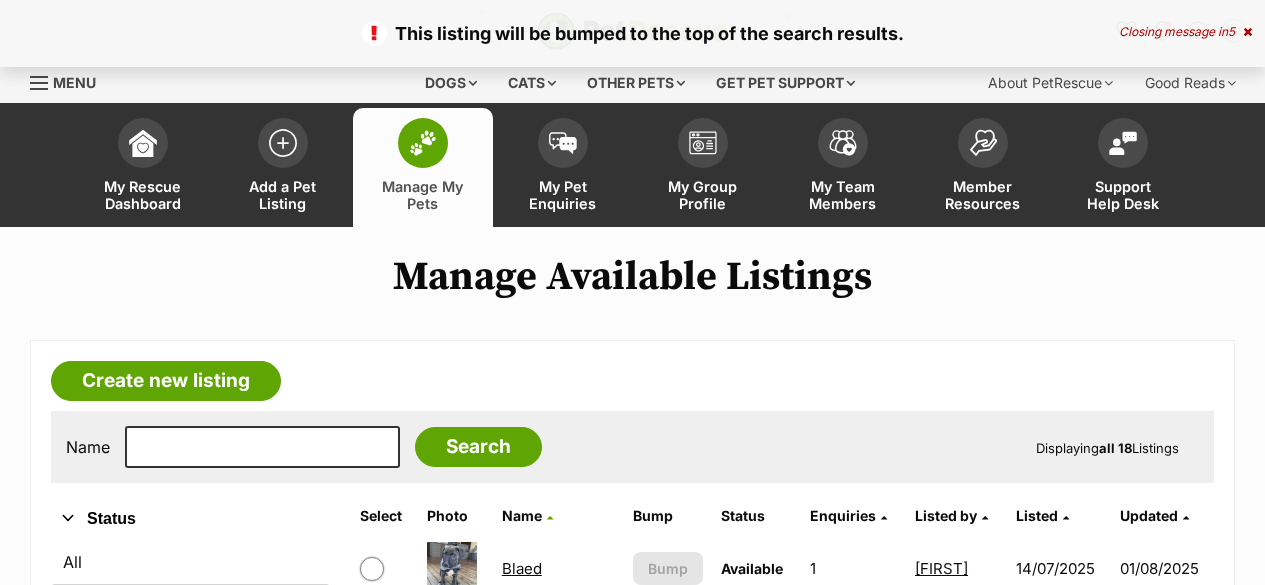 scroll, scrollTop: 0, scrollLeft: 0, axis: both 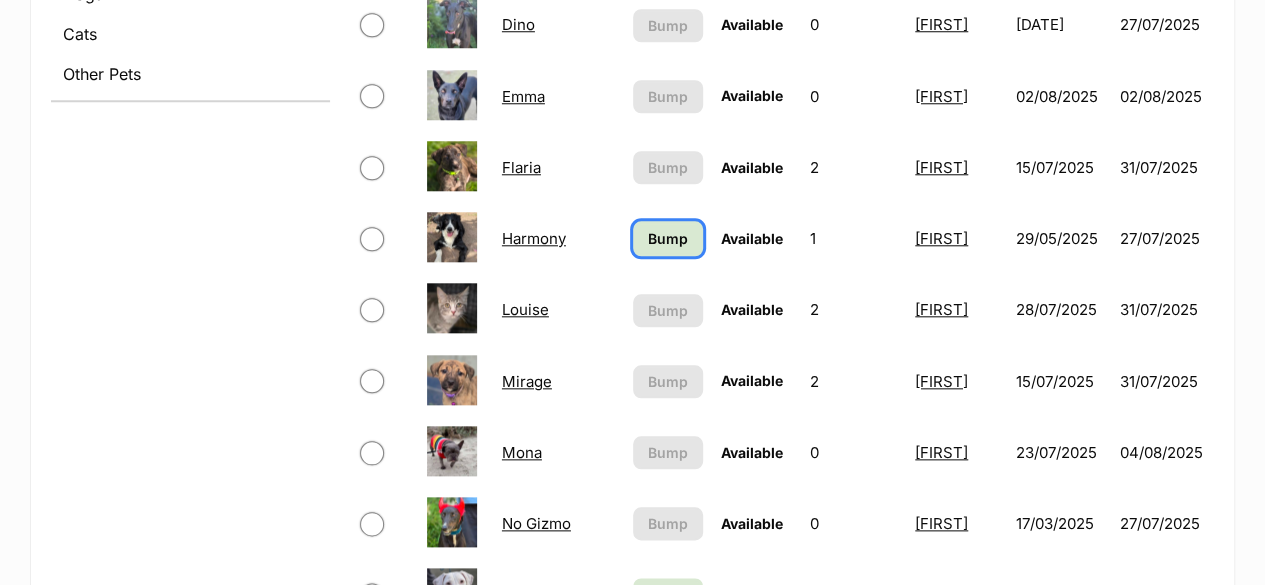 click on "Bump" at bounding box center (668, 238) 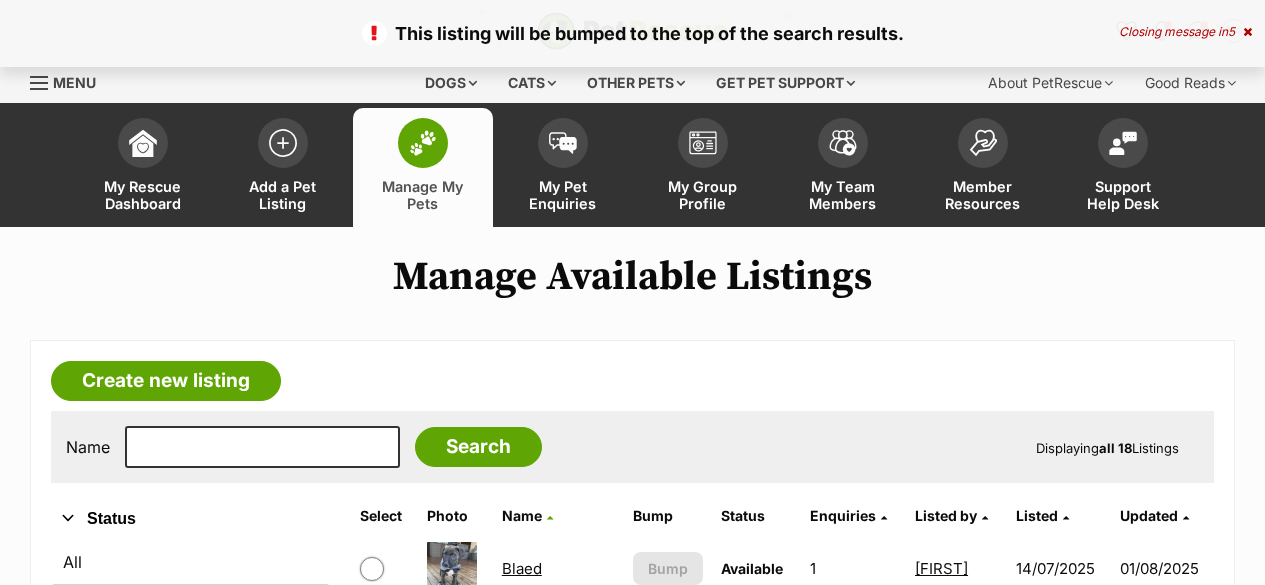 scroll, scrollTop: 0, scrollLeft: 0, axis: both 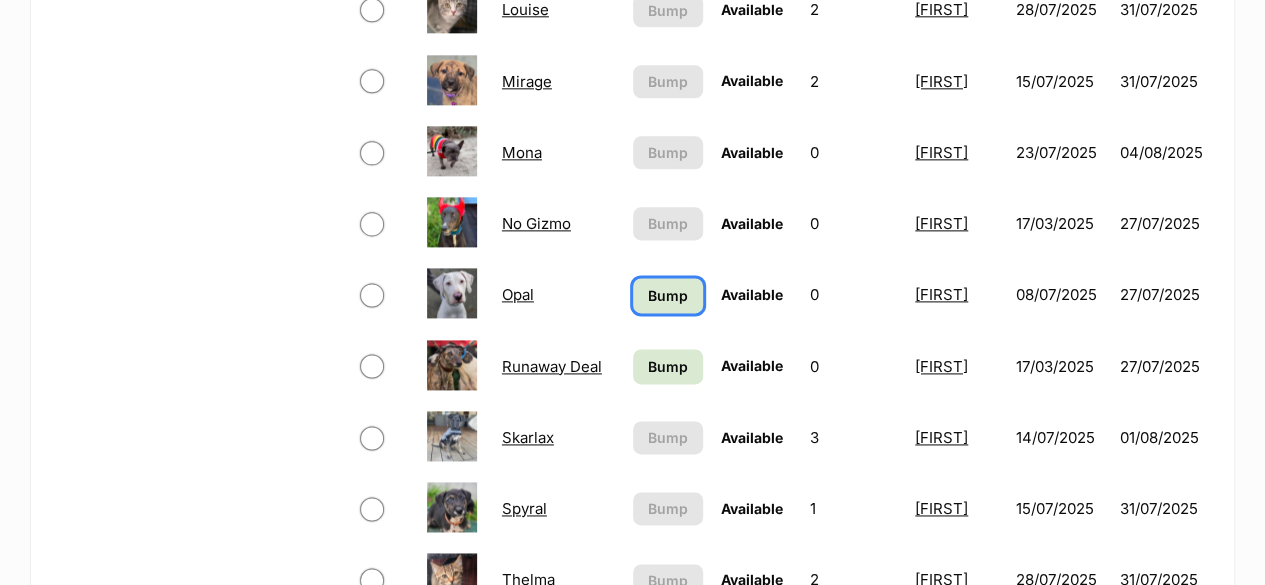 click on "Bump" at bounding box center (668, 295) 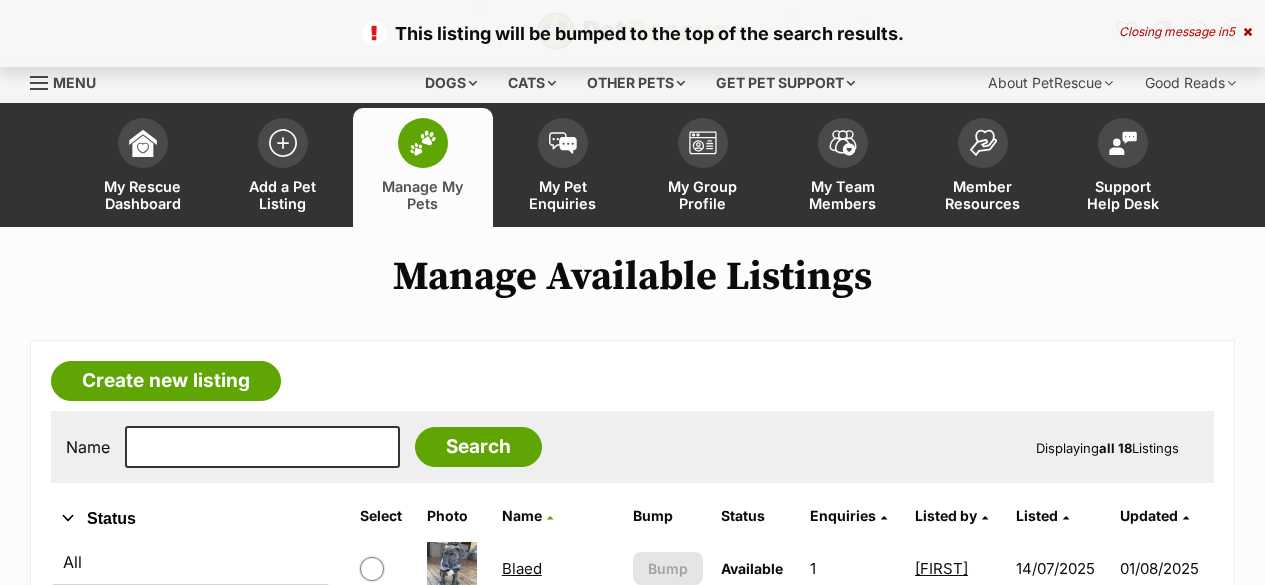 scroll, scrollTop: 500, scrollLeft: 0, axis: vertical 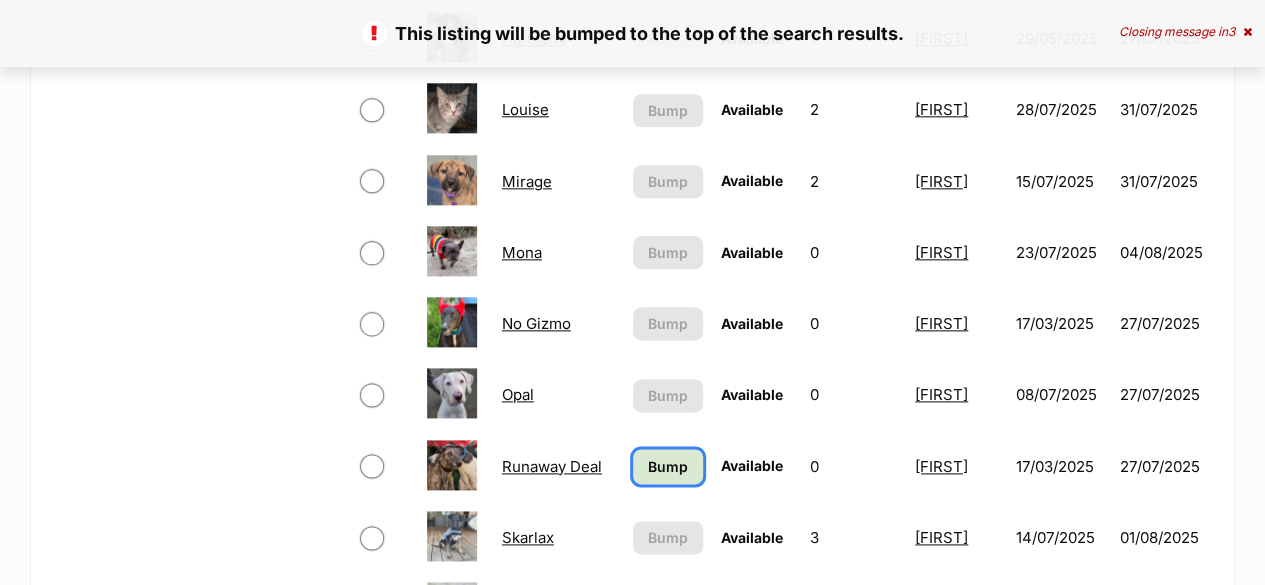 click on "Bump" at bounding box center [668, 466] 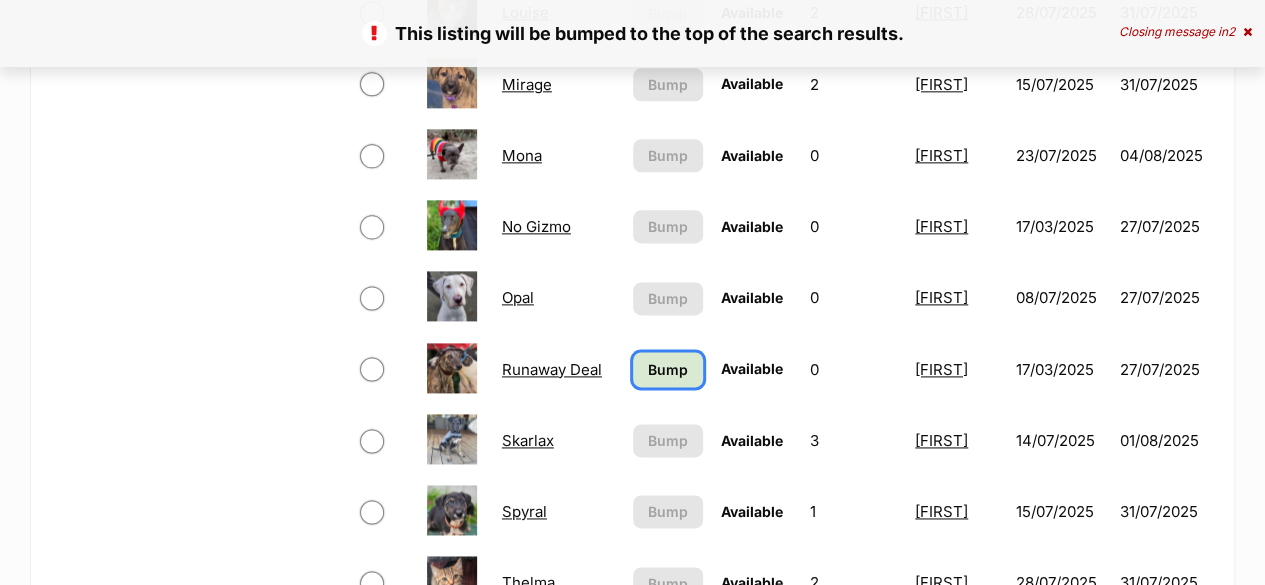 scroll, scrollTop: 1400, scrollLeft: 0, axis: vertical 